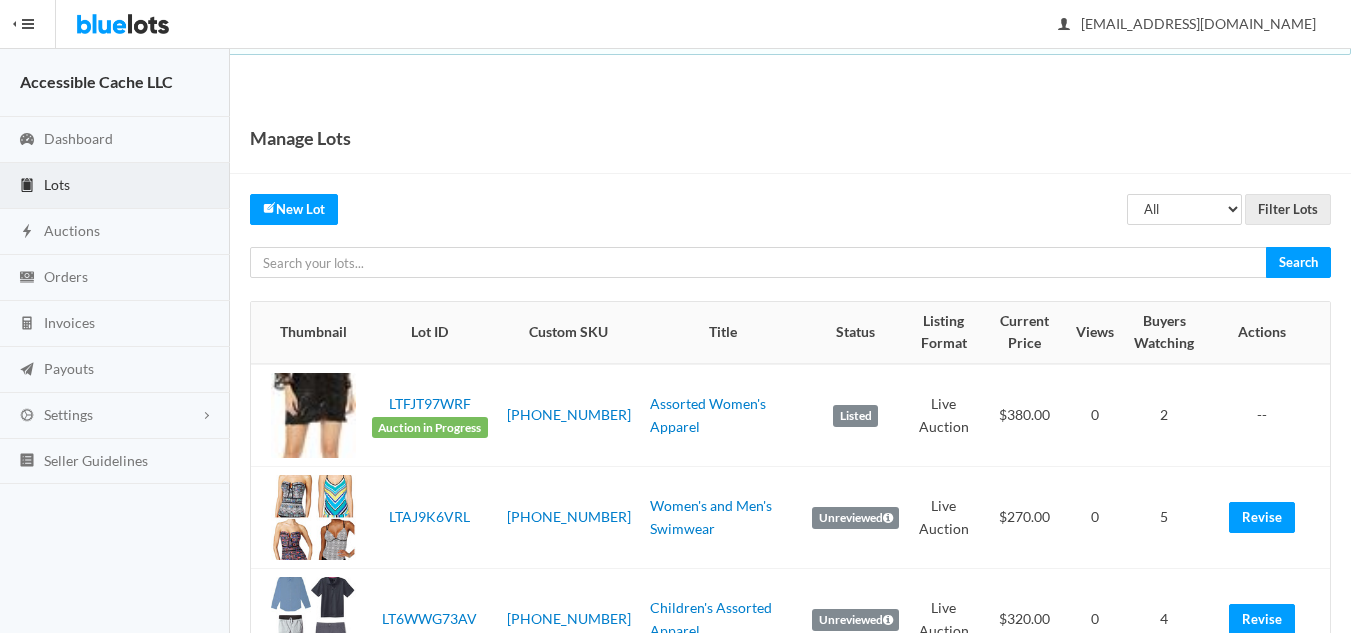 scroll, scrollTop: 0, scrollLeft: 0, axis: both 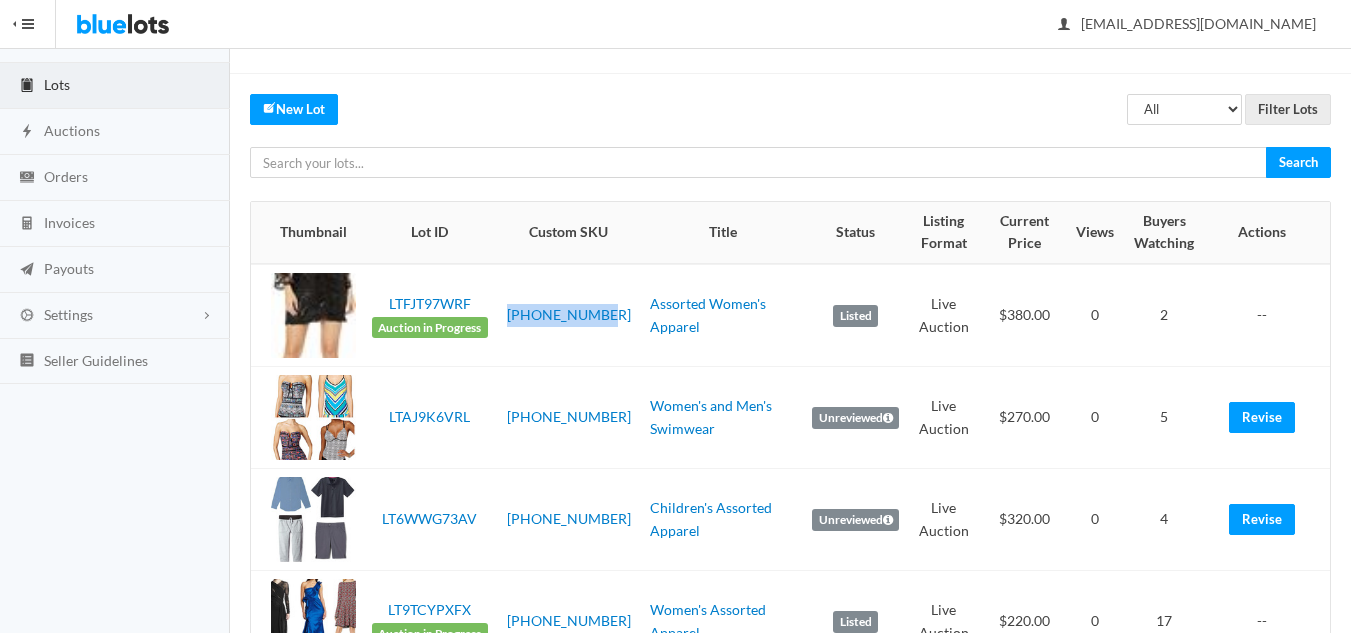 drag, startPoint x: 509, startPoint y: 308, endPoint x: 584, endPoint y: 334, distance: 79.37884 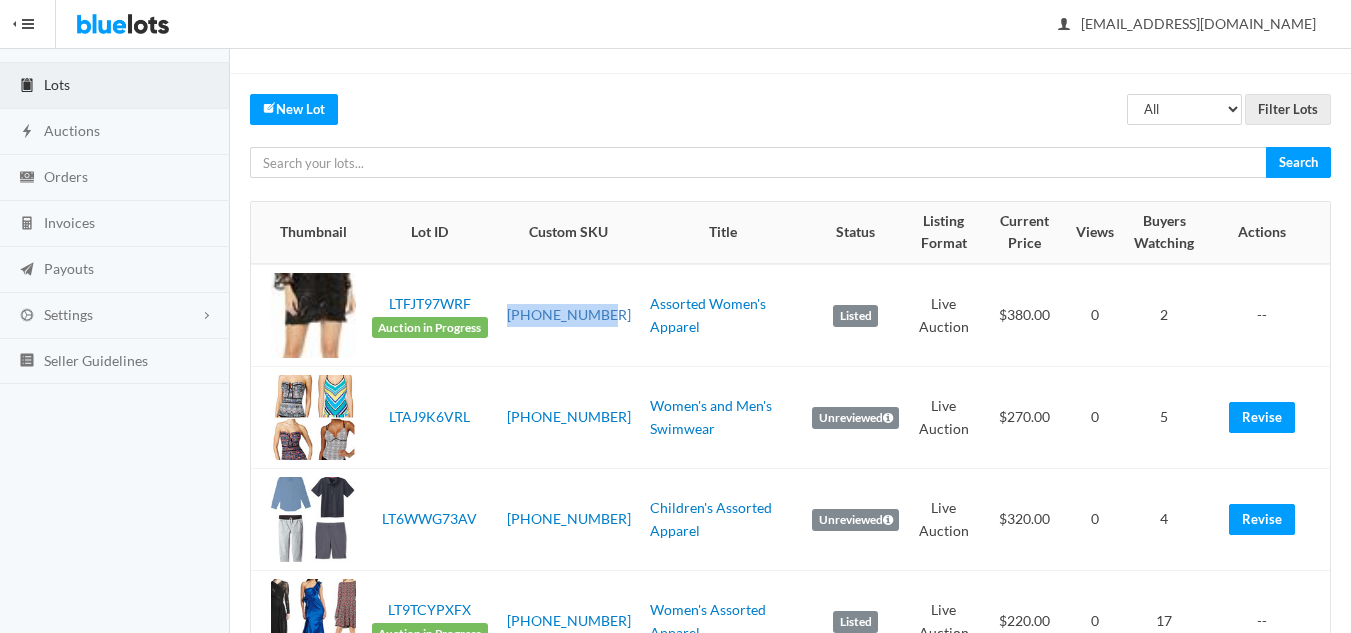 copy on "2505-93-3616" 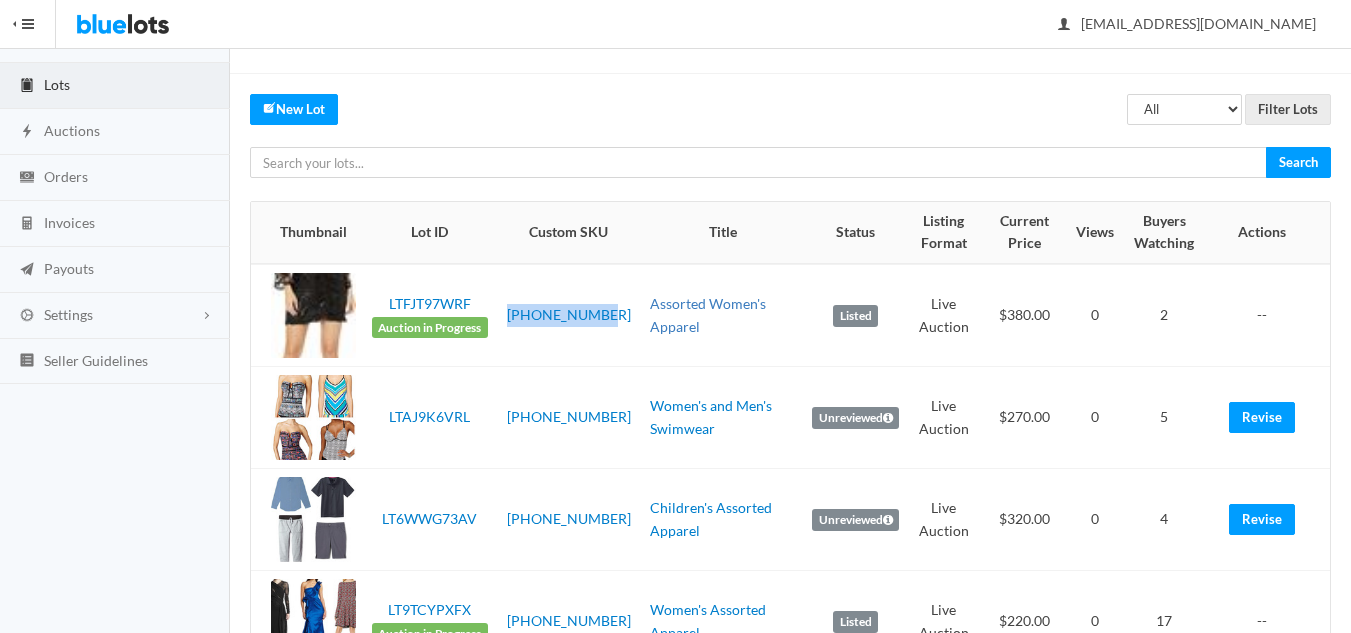 click on "Assorted Women's Apparel" at bounding box center [708, 315] 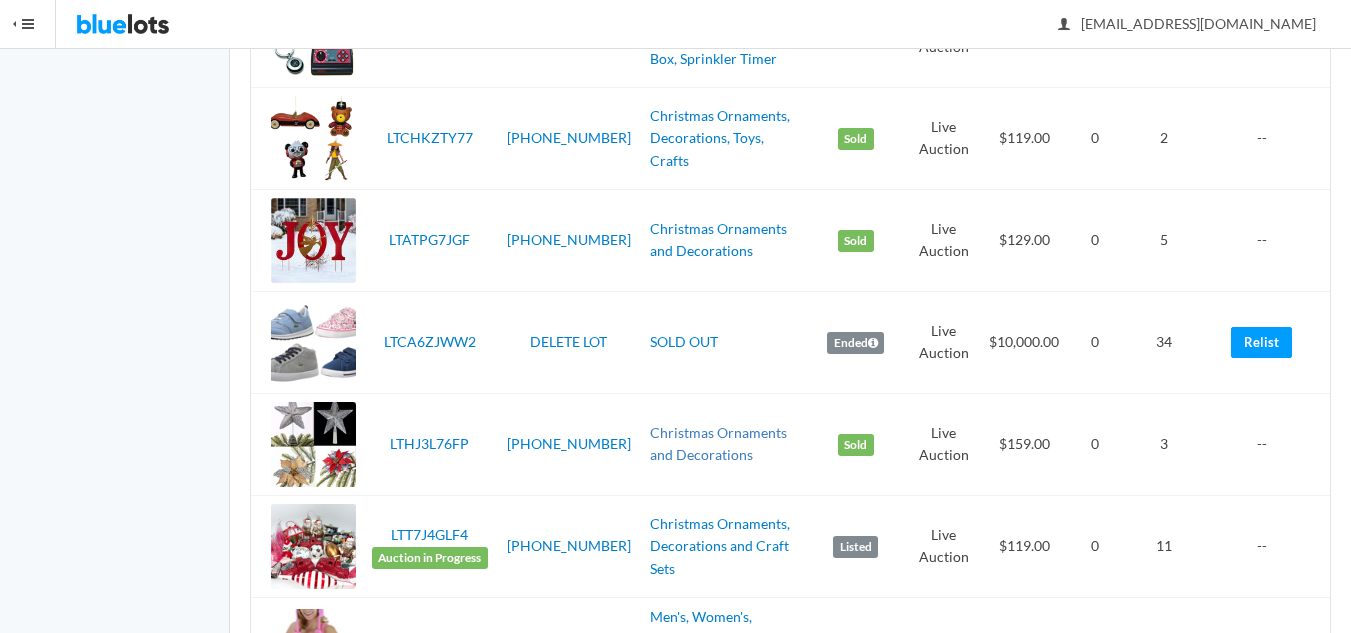 scroll, scrollTop: 2600, scrollLeft: 0, axis: vertical 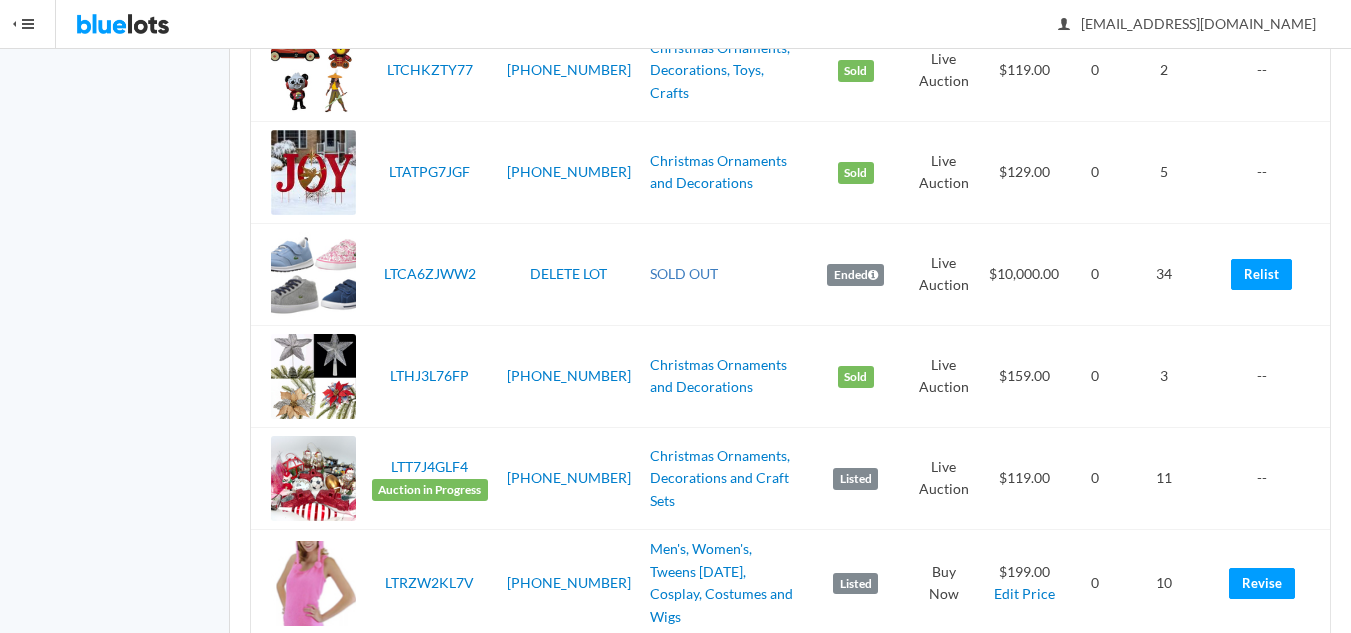 click on "SOLD OUT" at bounding box center (684, 273) 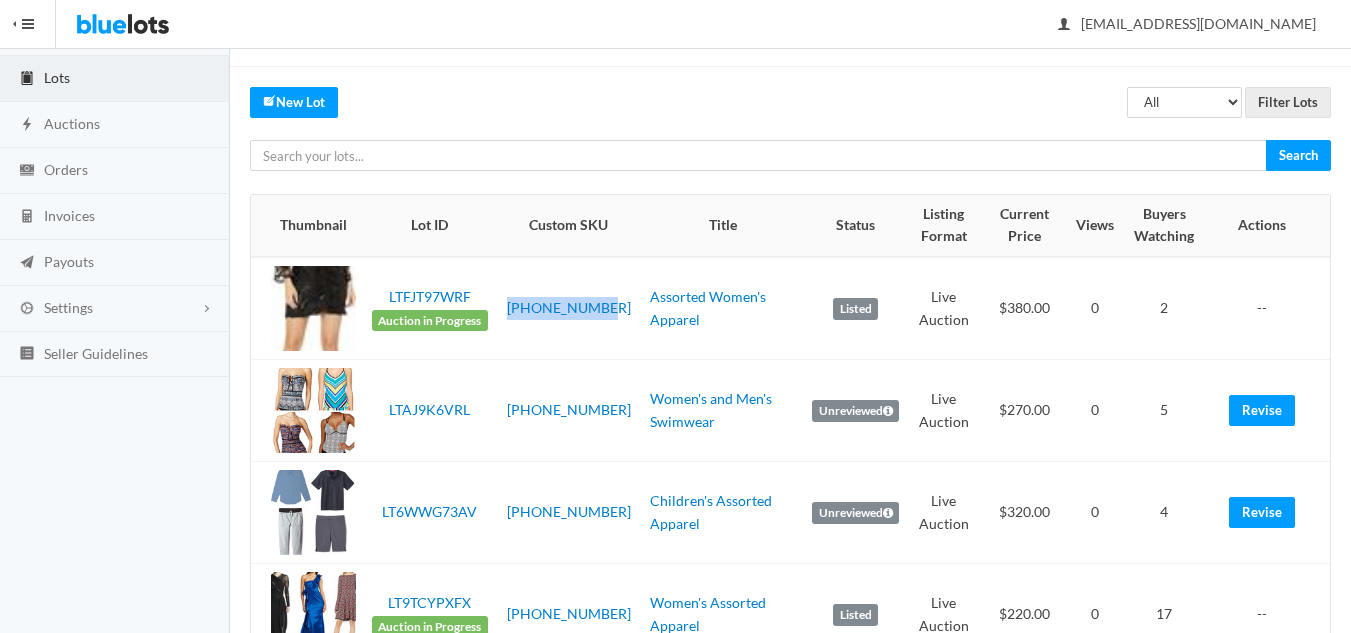 scroll, scrollTop: 300, scrollLeft: 0, axis: vertical 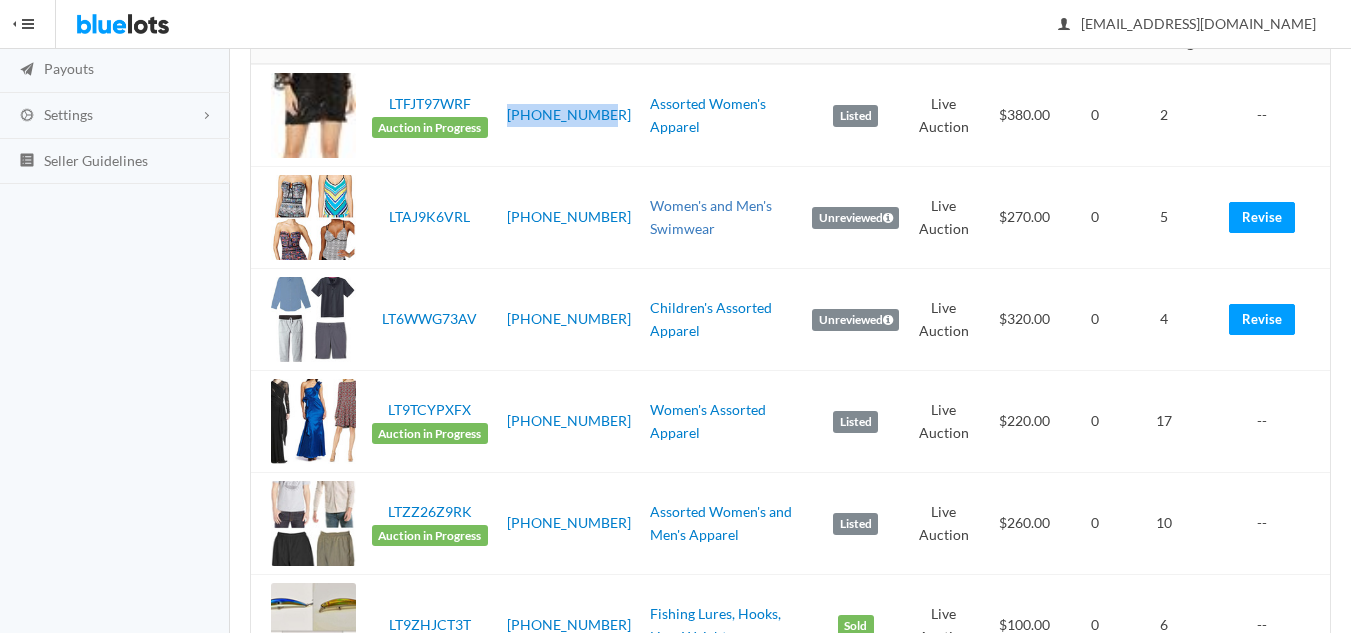 click on "Women's and Men's Swimwear" at bounding box center [711, 217] 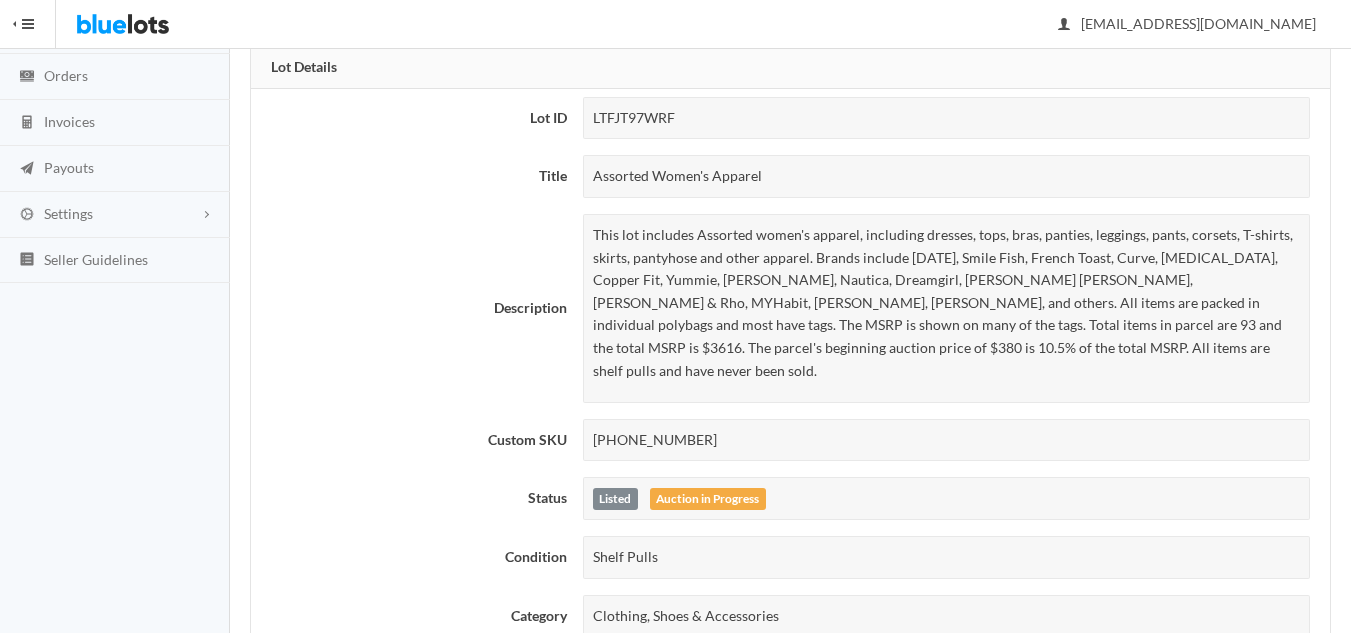 scroll, scrollTop: 200, scrollLeft: 0, axis: vertical 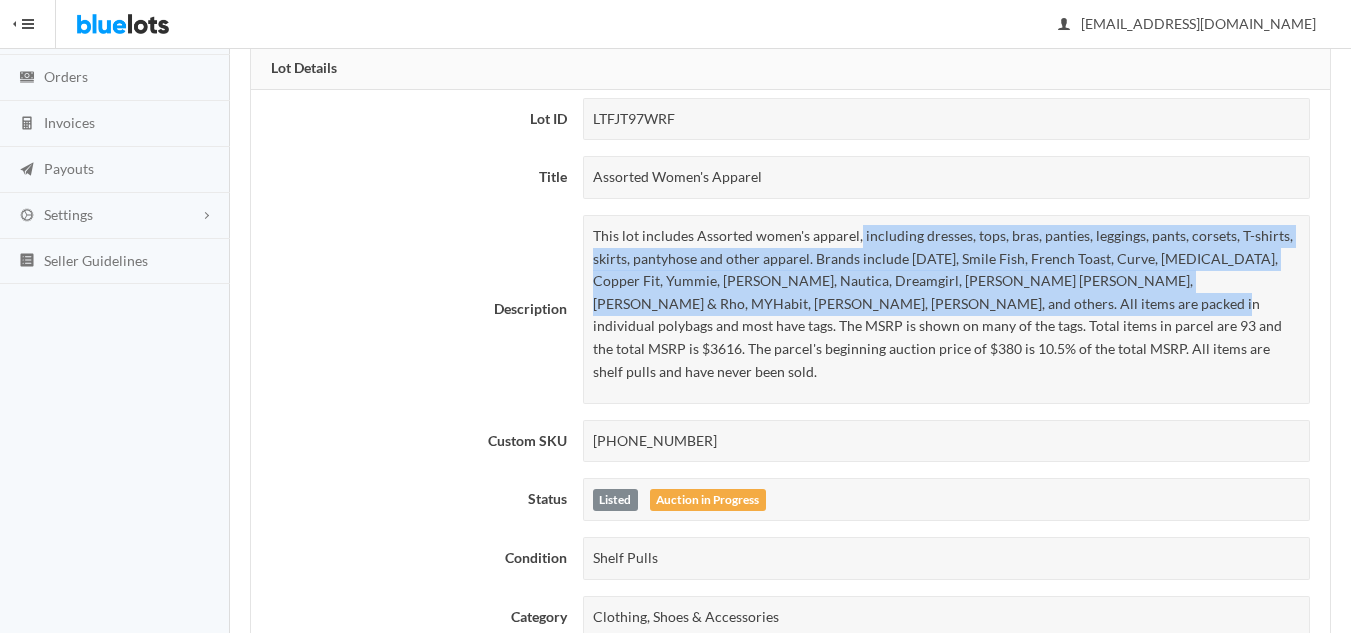 drag, startPoint x: 857, startPoint y: 236, endPoint x: 956, endPoint y: 311, distance: 124.20145 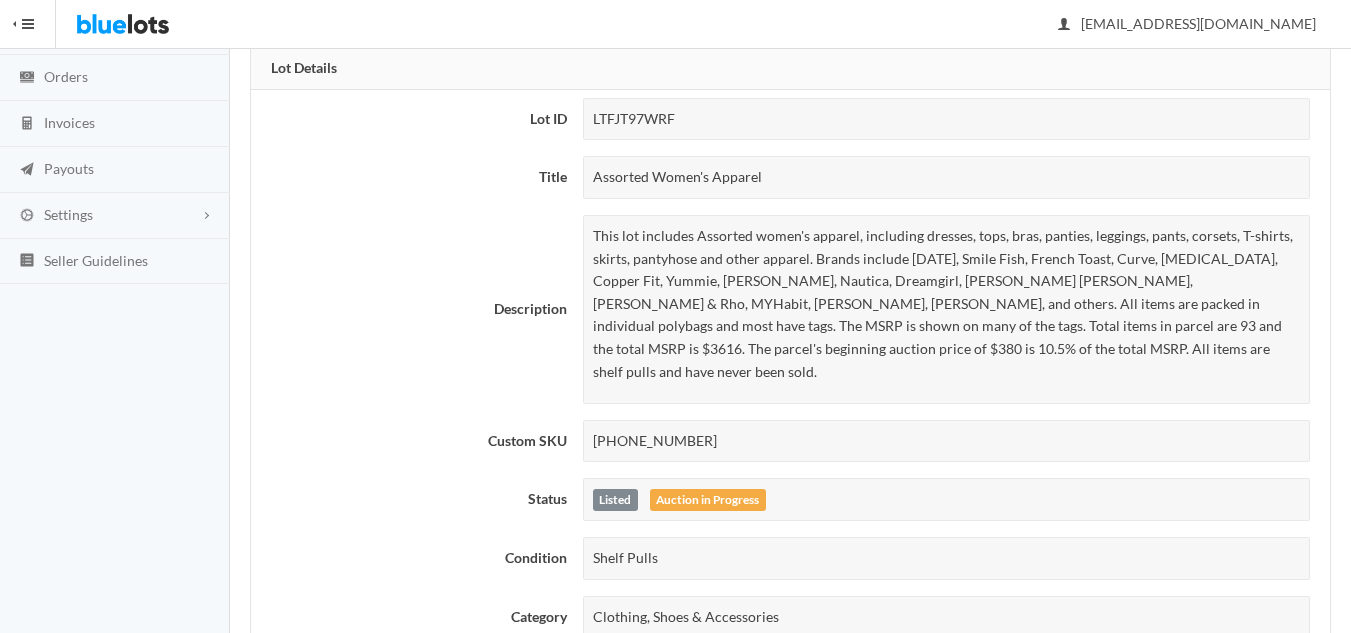 click on "This lot includes Assorted women's apparel, including dresses, tops, bras, panties, leggings, pants, corsets, T-shirts, skirts, pantyhose and other apparel. Brands include Carnival, Smile Fish, French Toast, Curve, Muse,  Copper Fit, Yummie, Michael Stars, Nautica, Dreamgirl, Alison Britney, Lark & Rho, MYHabit, Ann Klein, Anvil, and others. All items are packed in individual polybags and most have tags. The MSRP is shown on many of the tags. Total items in parcel are 93 and the total MSRP is $3616. The parcel's beginning auction price of $380 is 10.5% of the total MSRP. All items are shelf pulls and have never been sold." at bounding box center (946, 304) 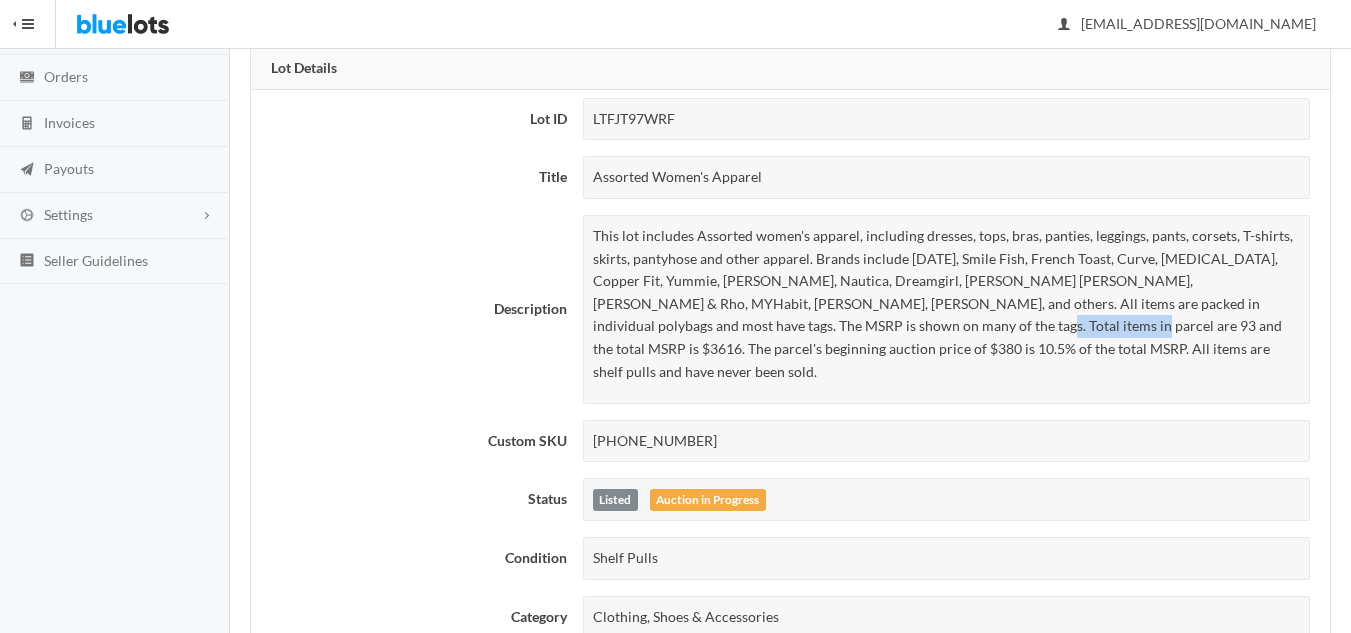 drag, startPoint x: 850, startPoint y: 325, endPoint x: 734, endPoint y: 332, distance: 116.21101 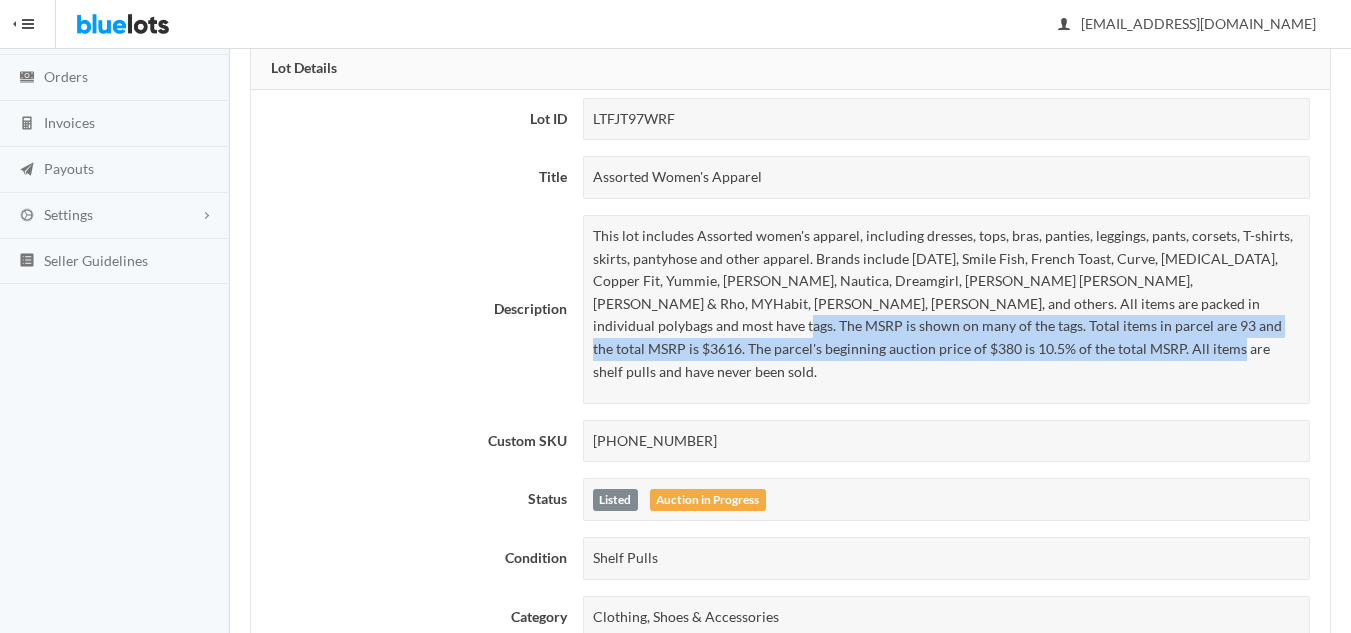 drag, startPoint x: 1194, startPoint y: 301, endPoint x: 1223, endPoint y: 356, distance: 62.177166 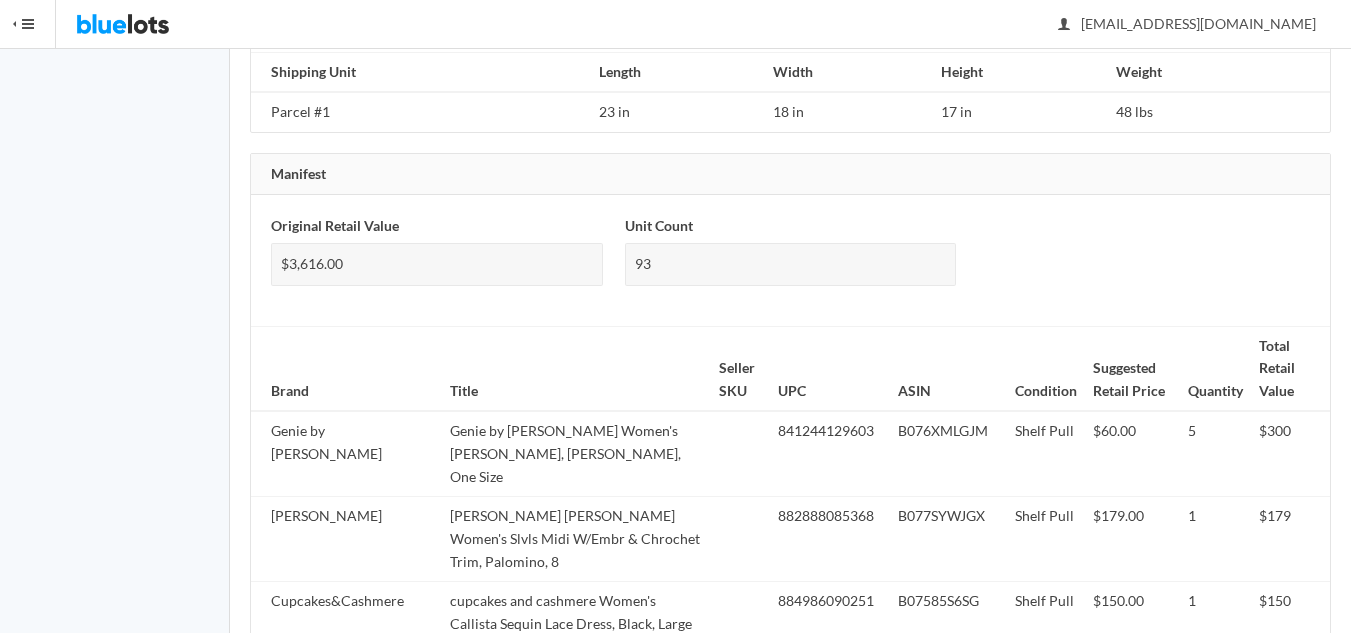 scroll, scrollTop: 1400, scrollLeft: 0, axis: vertical 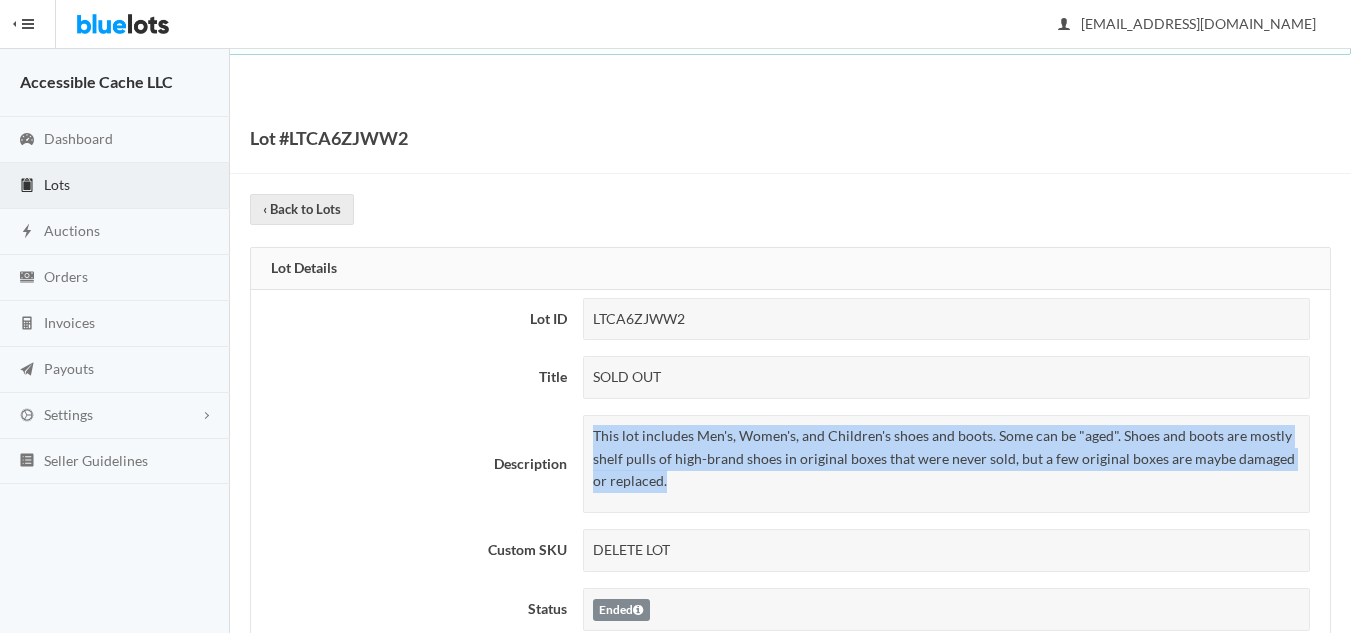 drag, startPoint x: 592, startPoint y: 431, endPoint x: 686, endPoint y: 483, distance: 107.42439 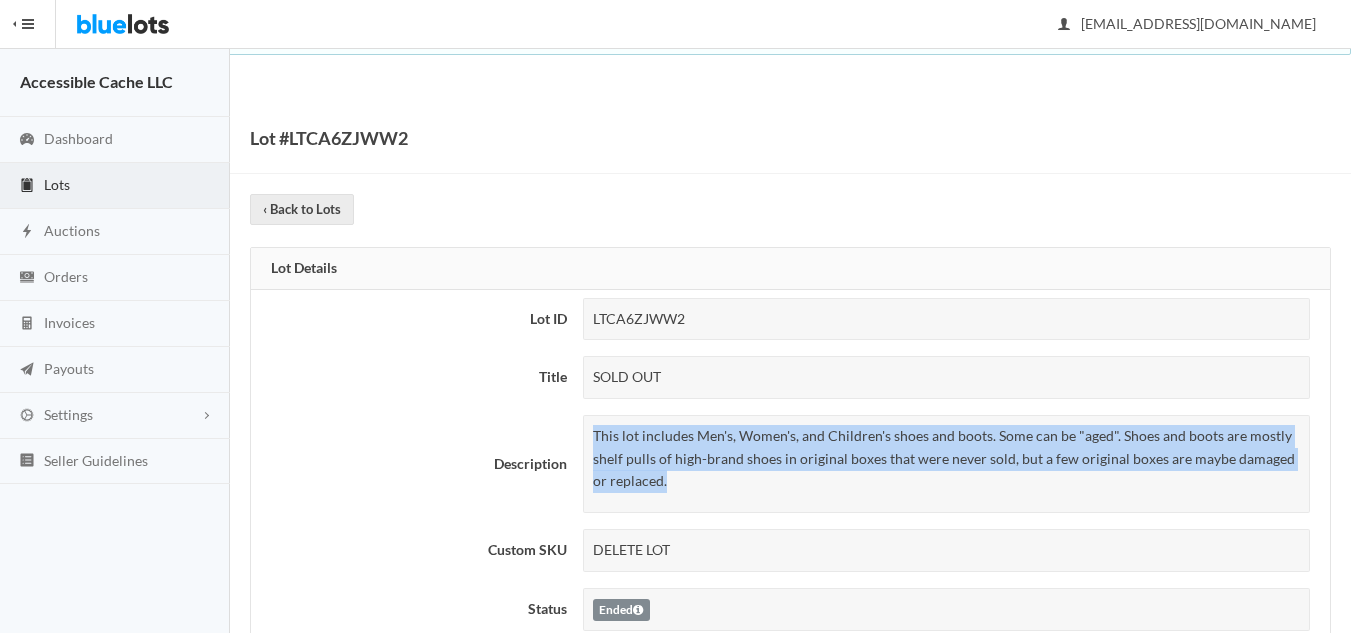 copy on "This lot includes Men's, Women's, and Children's shoes and boots.  Some can be "aged".  Shoes and boots are mostly shelf pulls of high-brand shoes in original boxes that were never sold, but a few original boxes are maybe damaged or replaced." 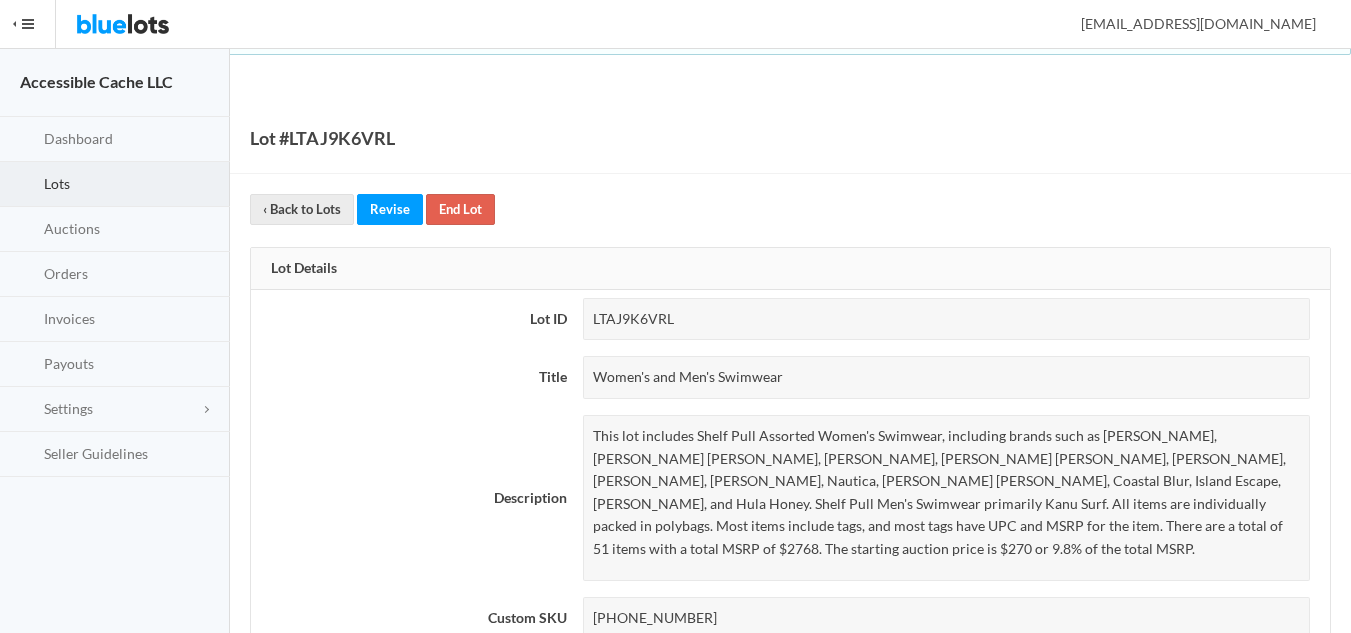 scroll, scrollTop: 0, scrollLeft: 0, axis: both 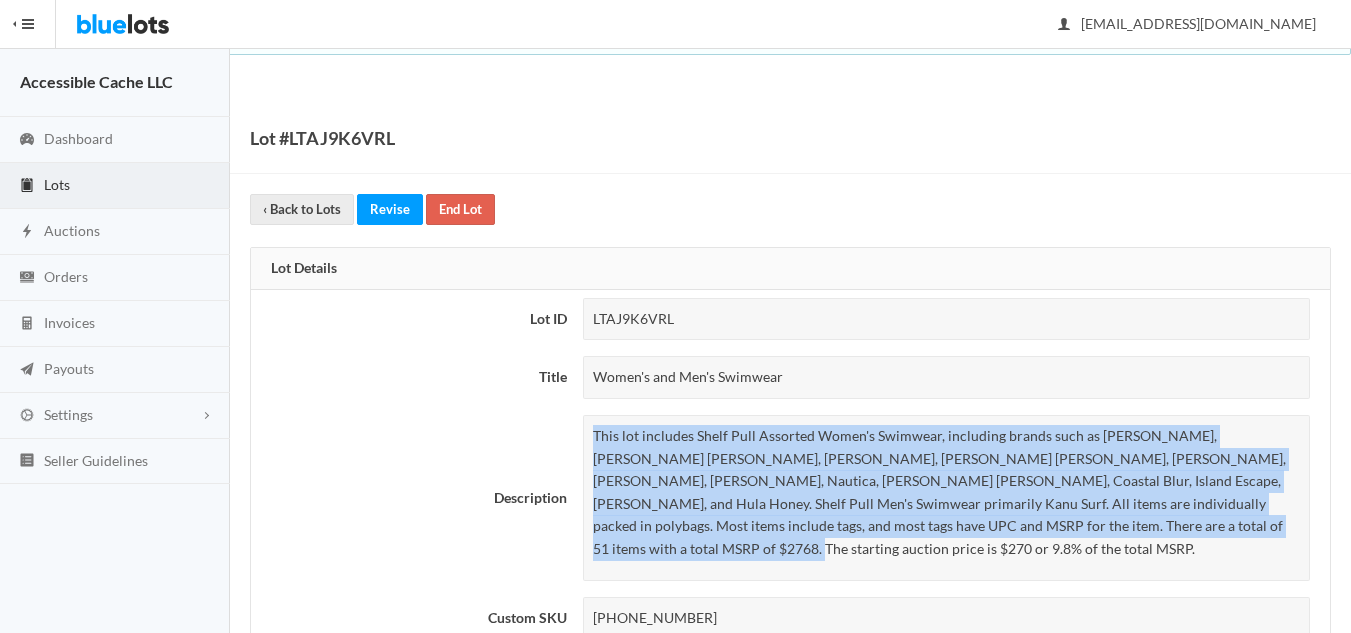 drag, startPoint x: 592, startPoint y: 430, endPoint x: 1134, endPoint y: 534, distance: 551.8877 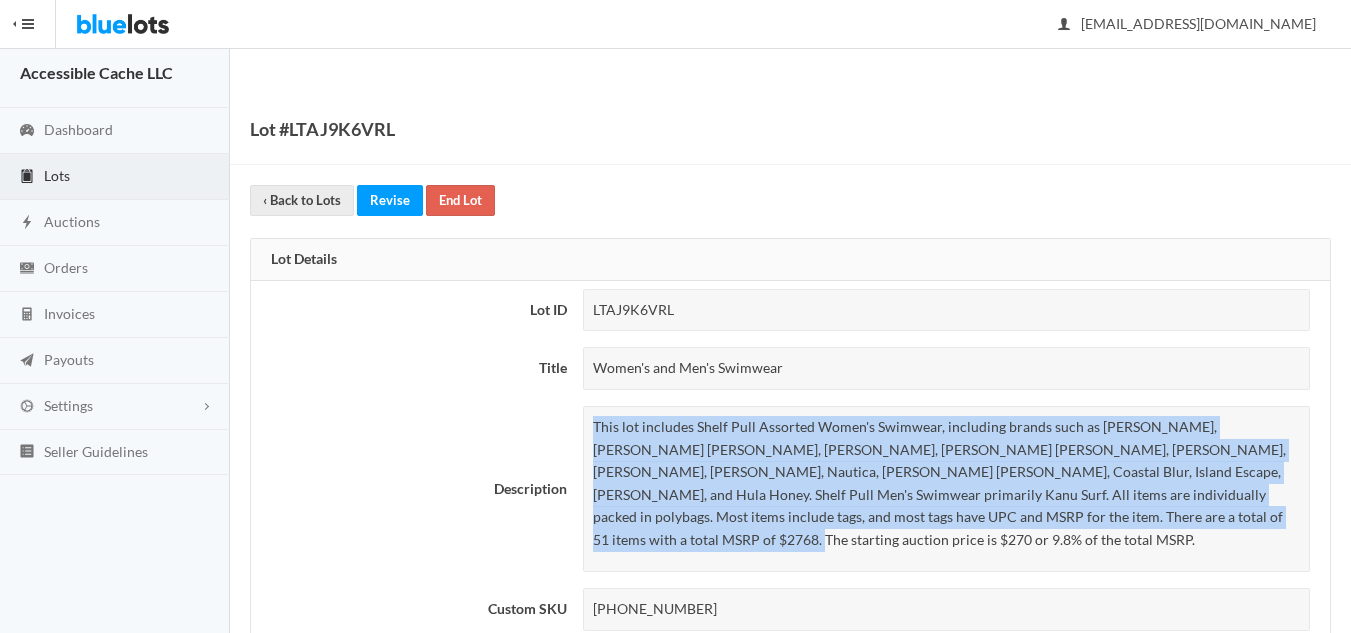 scroll, scrollTop: 0, scrollLeft: 0, axis: both 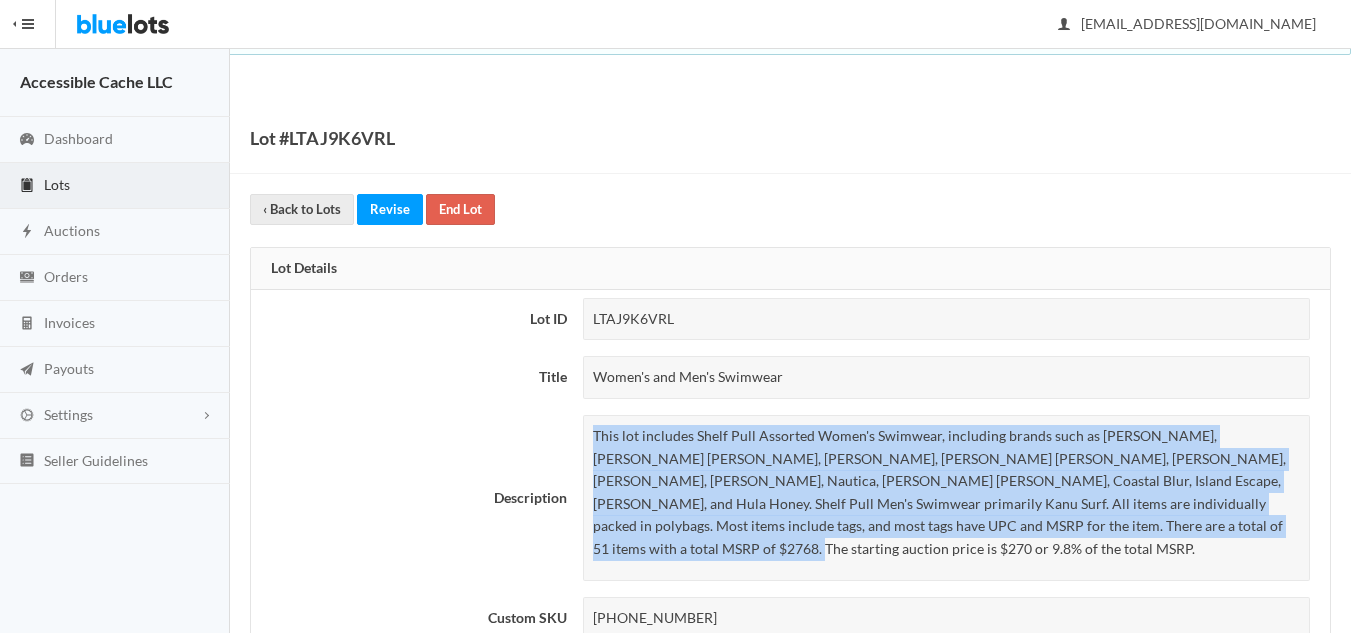 drag, startPoint x: 682, startPoint y: 314, endPoint x: 567, endPoint y: 314, distance: 115 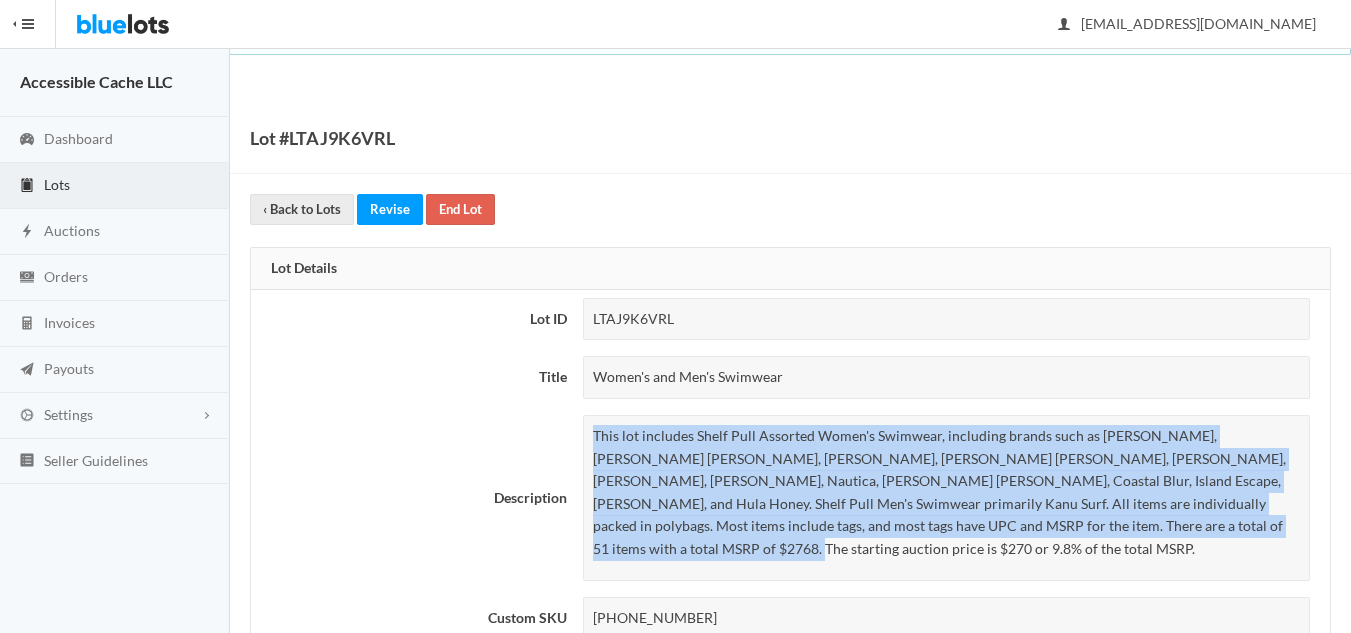 scroll, scrollTop: 500, scrollLeft: 0, axis: vertical 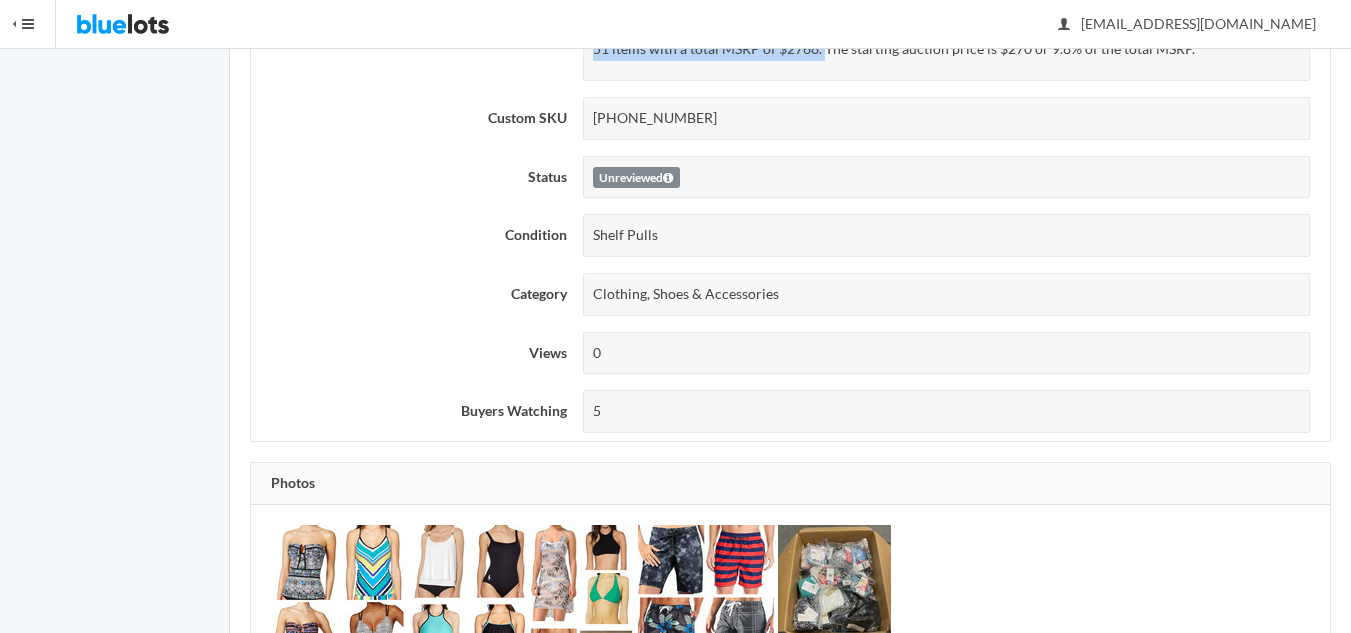 drag, startPoint x: 709, startPoint y: 93, endPoint x: 556, endPoint y: 93, distance: 153 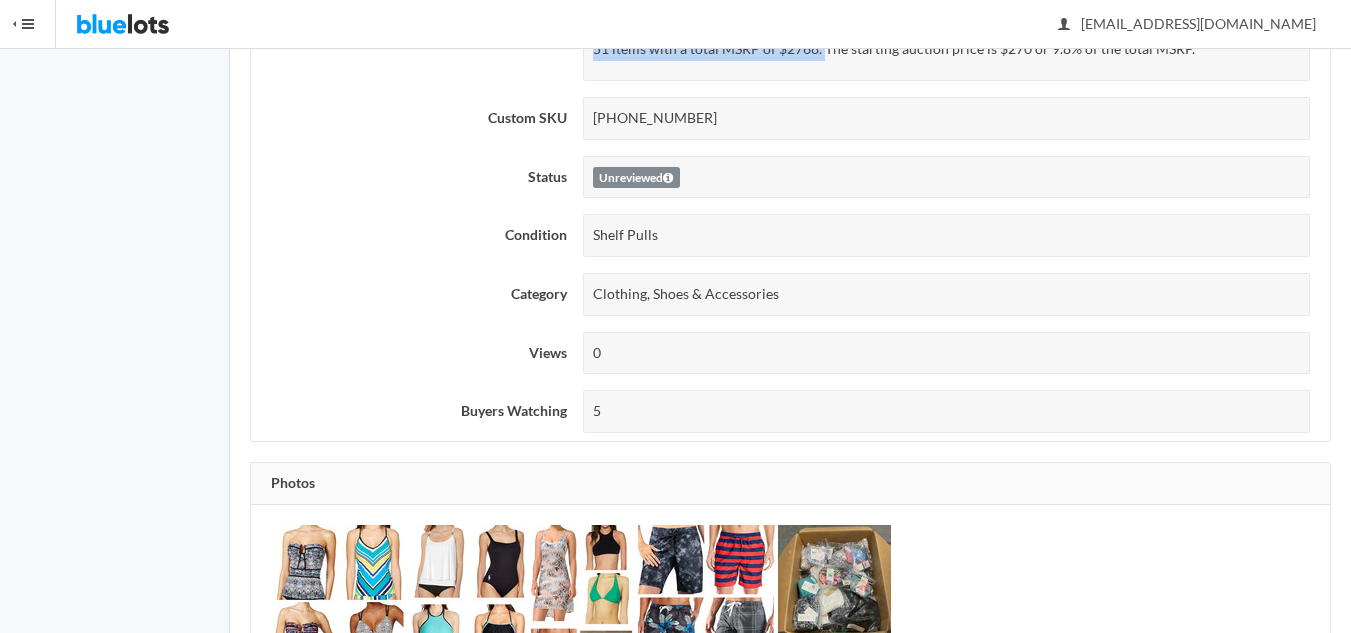 copy on "U
2505-51-2768" 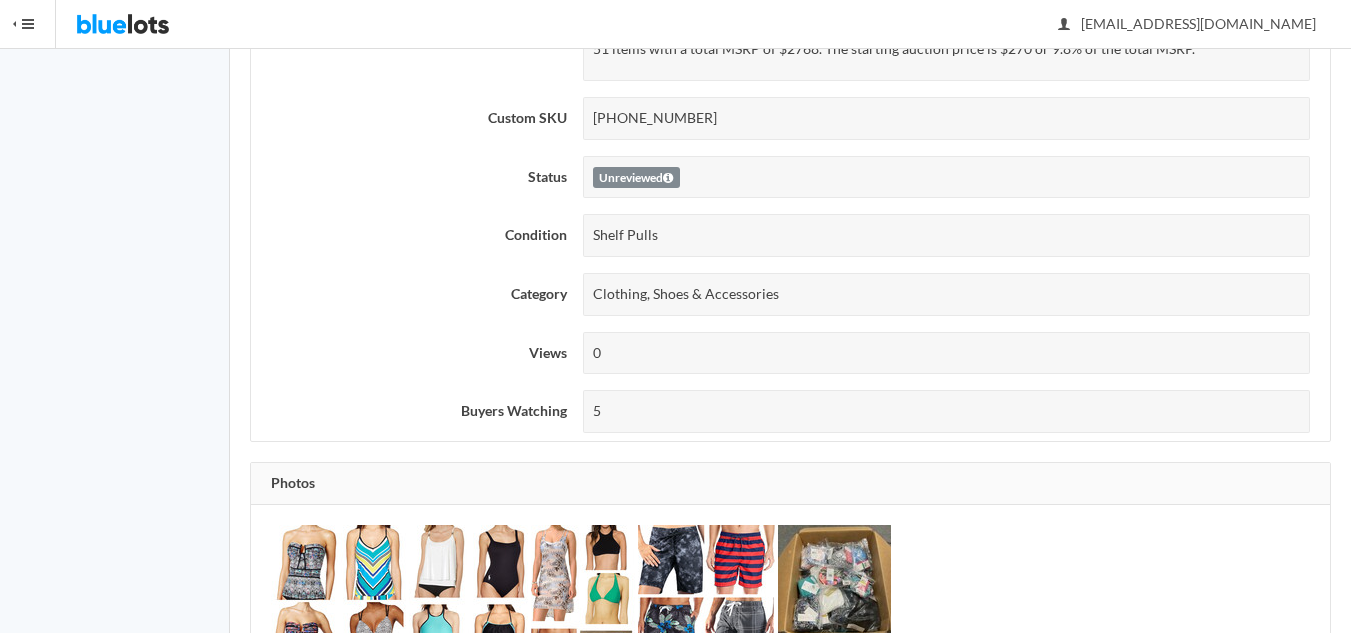 drag, startPoint x: 687, startPoint y: 94, endPoint x: 592, endPoint y: 97, distance: 95.047356 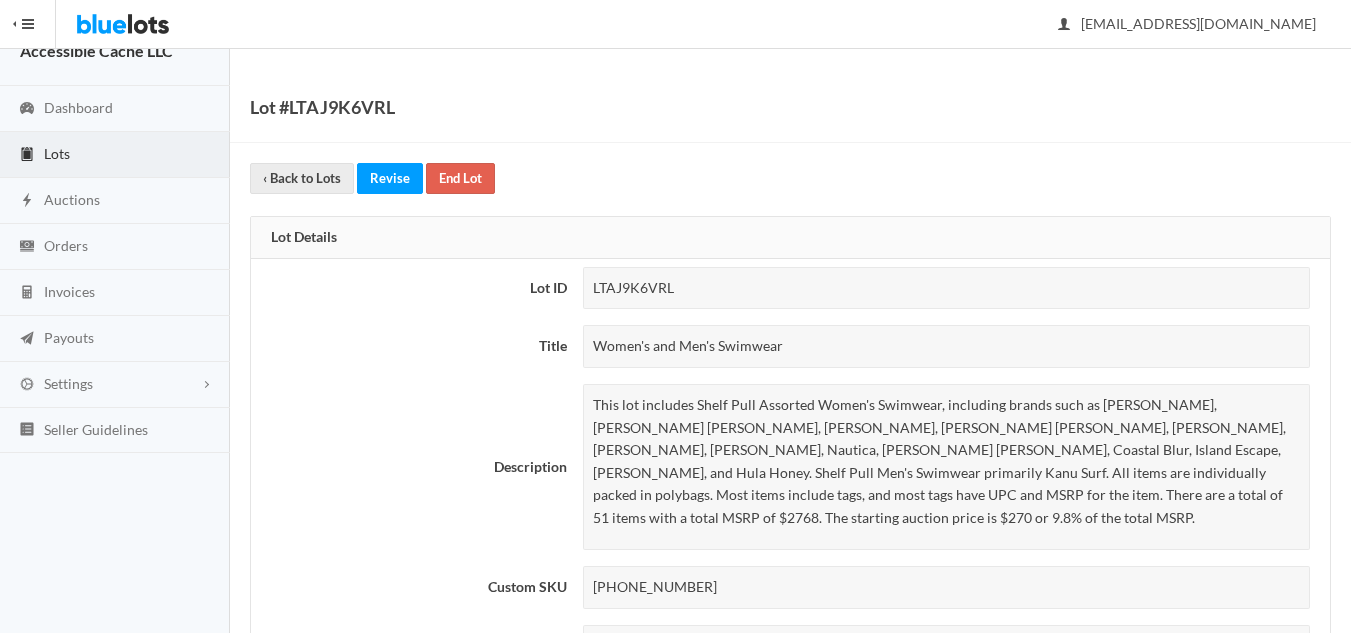 scroll, scrollTop: 0, scrollLeft: 0, axis: both 